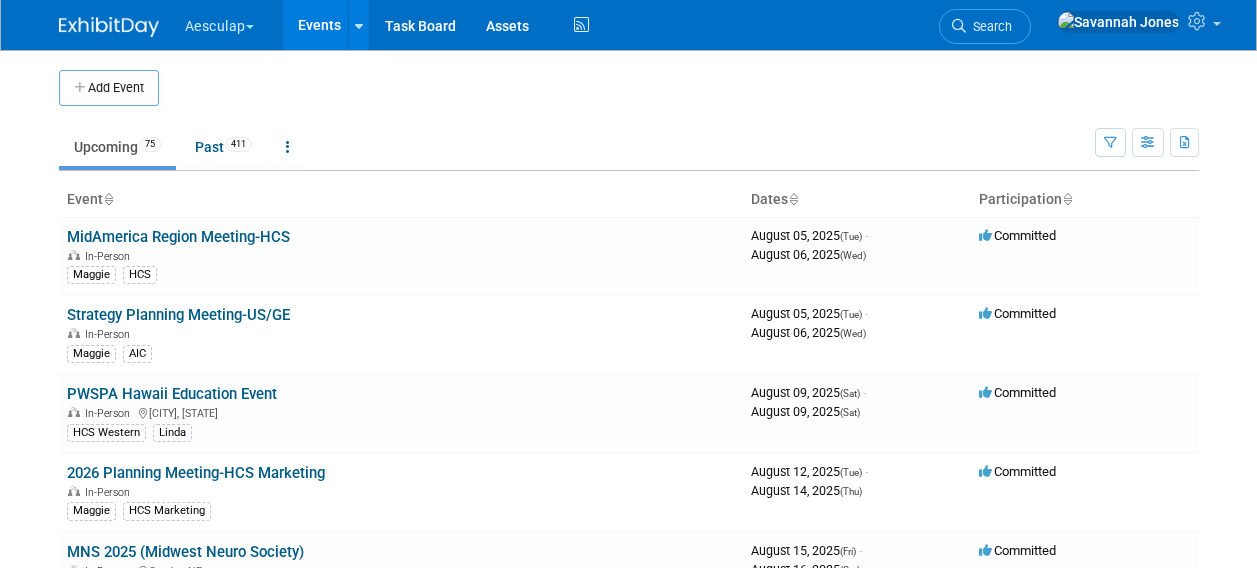 scroll, scrollTop: 0, scrollLeft: 0, axis: both 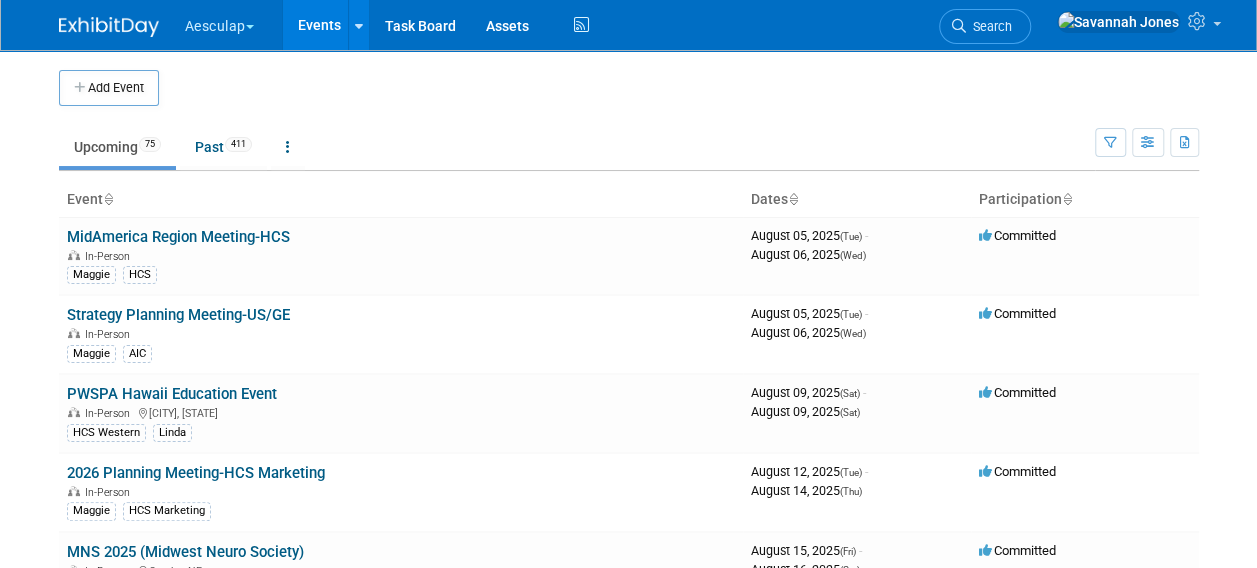 click on "Aesculap" at bounding box center [231, 22] 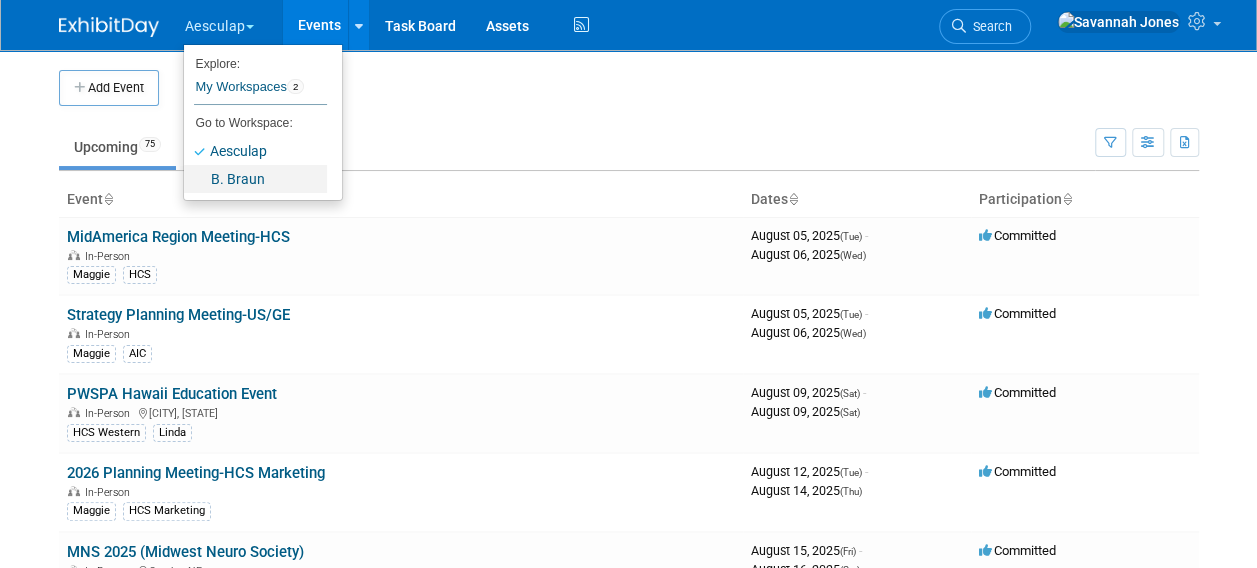 click on "B. Braun" at bounding box center (255, 179) 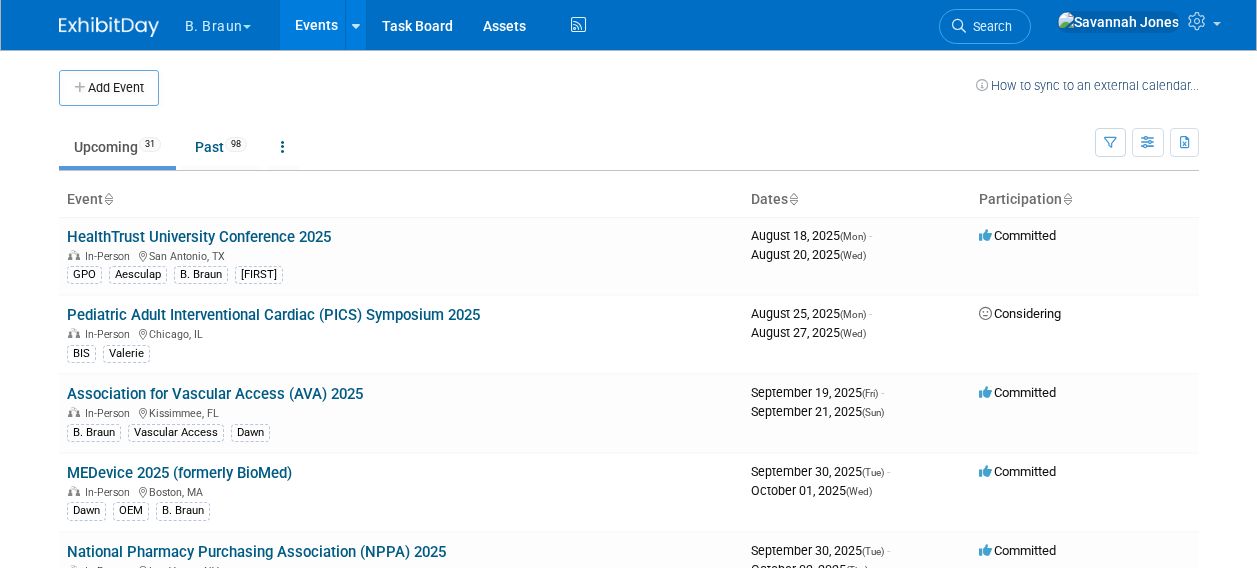 scroll, scrollTop: 0, scrollLeft: 0, axis: both 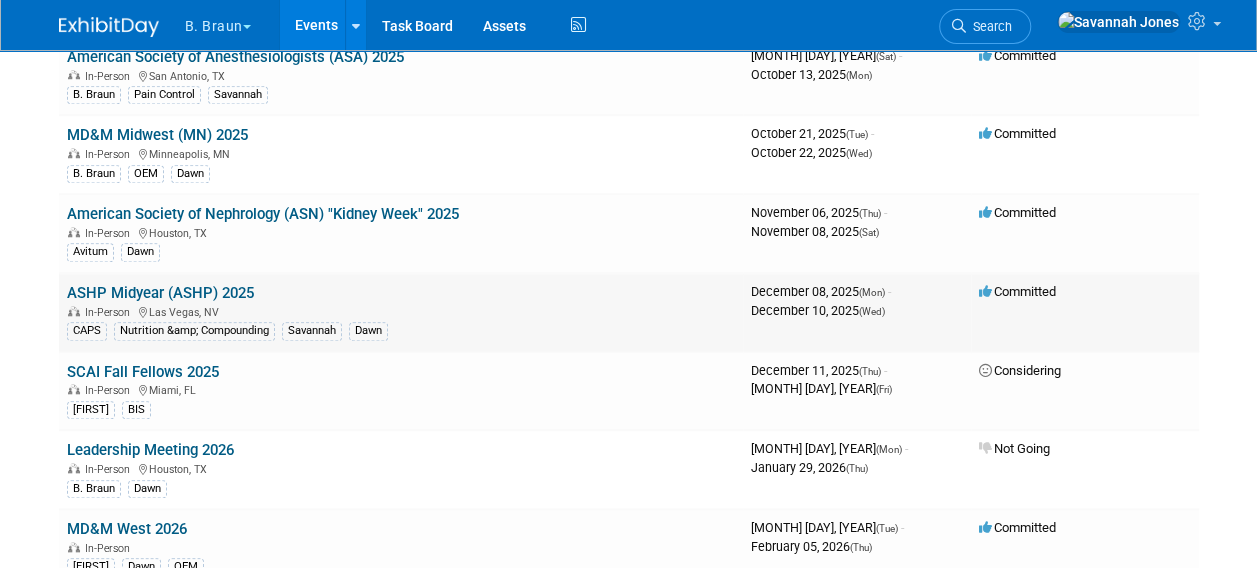 click on "ASHP Midyear (ASHP) 2025" at bounding box center [160, 293] 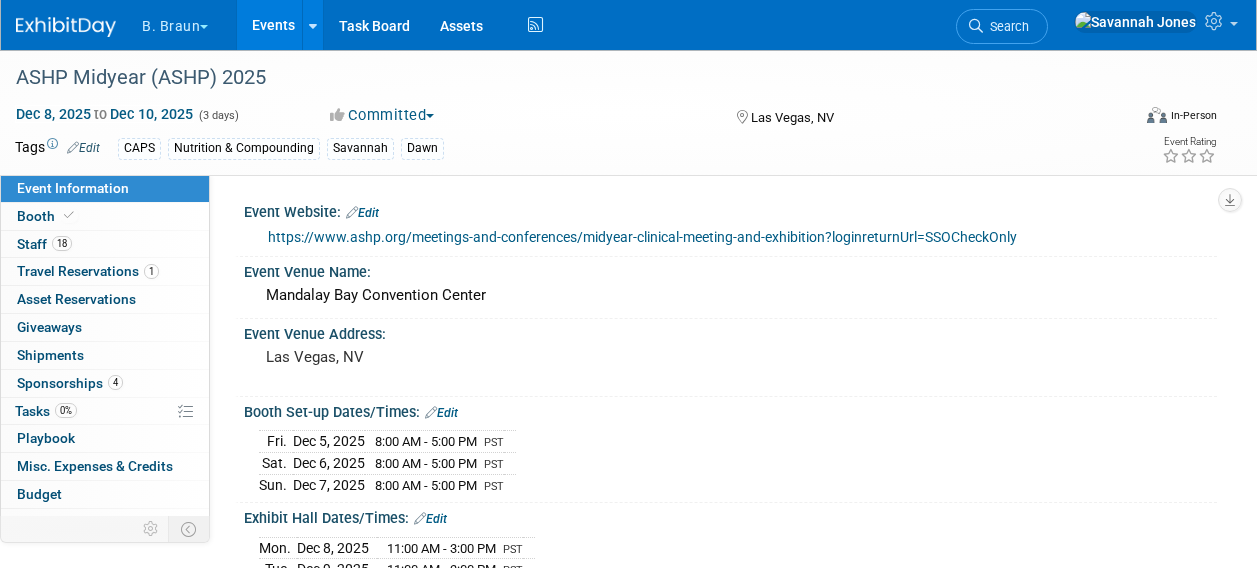 scroll, scrollTop: 0, scrollLeft: 0, axis: both 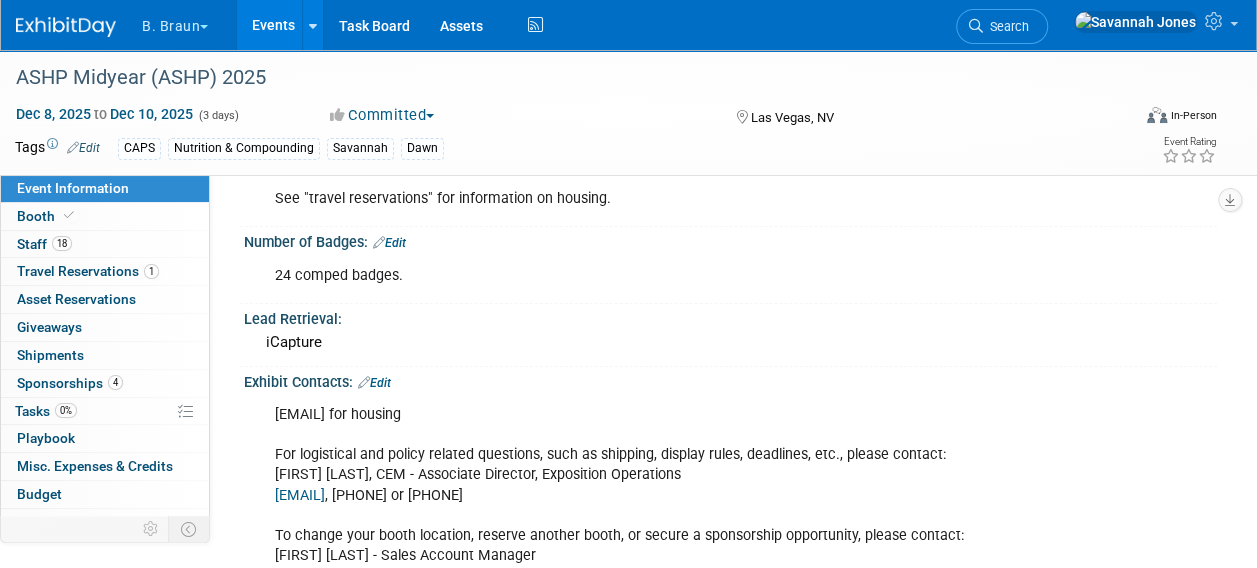 click on "Events" at bounding box center [273, 25] 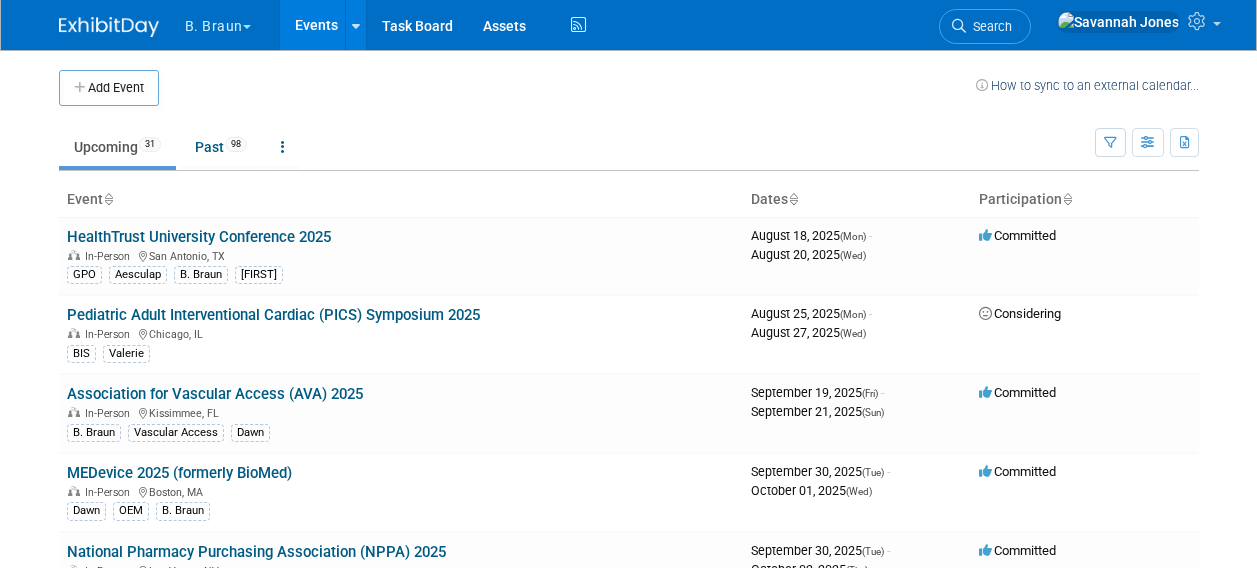 scroll, scrollTop: 0, scrollLeft: 0, axis: both 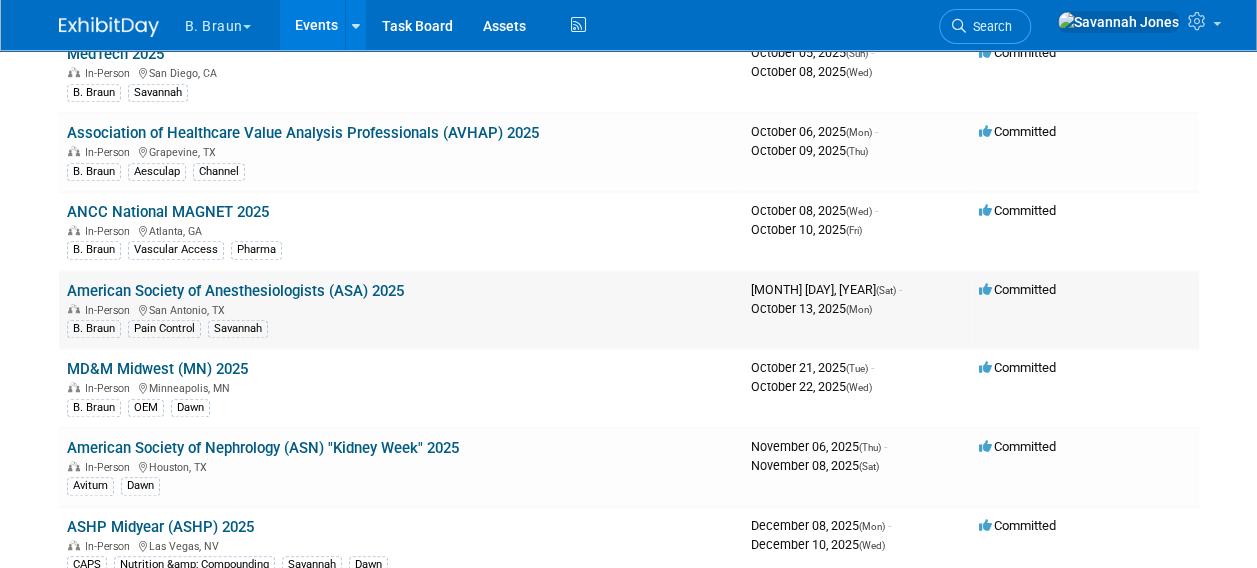 click on "American Society of Anesthesiologists (ASA) 2025" at bounding box center [235, 291] 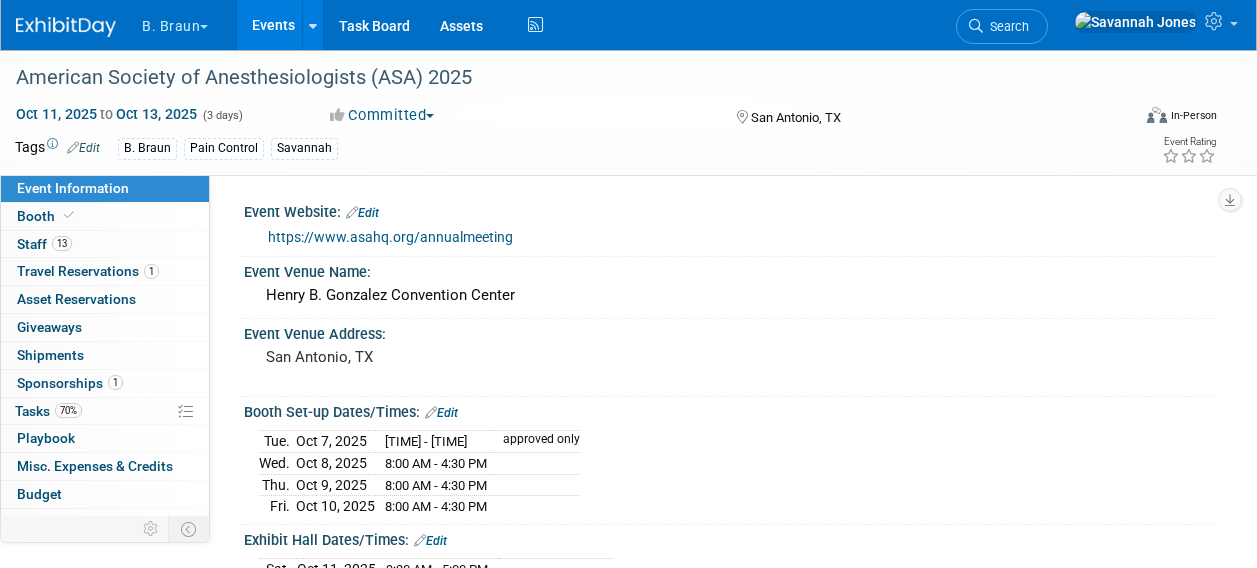 scroll, scrollTop: 0, scrollLeft: 0, axis: both 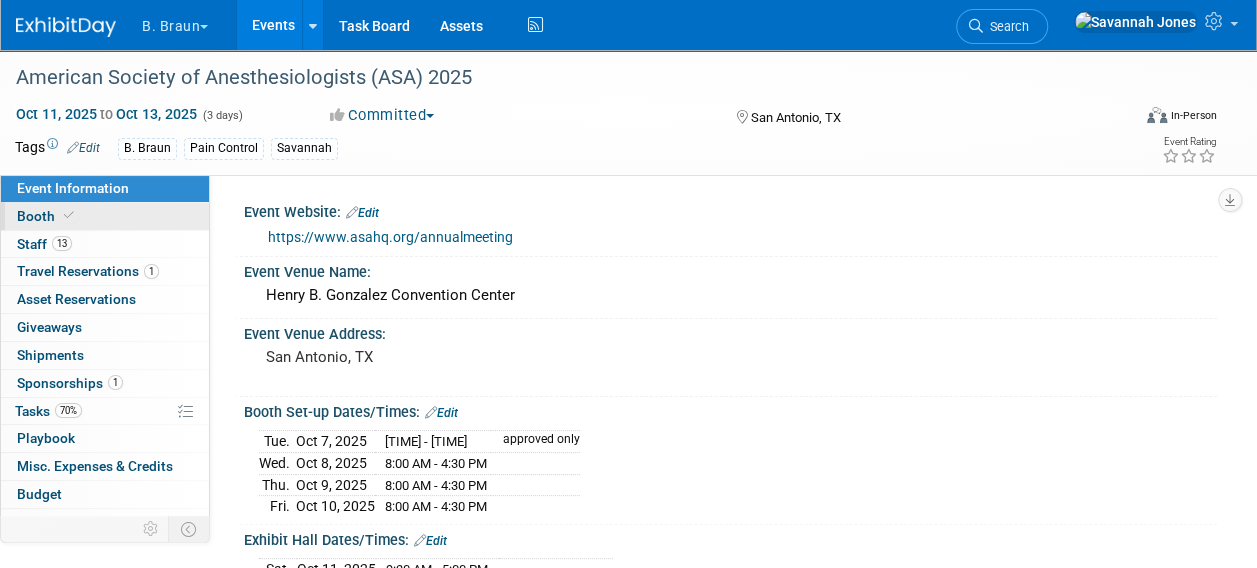 click on "Booth" at bounding box center (105, 216) 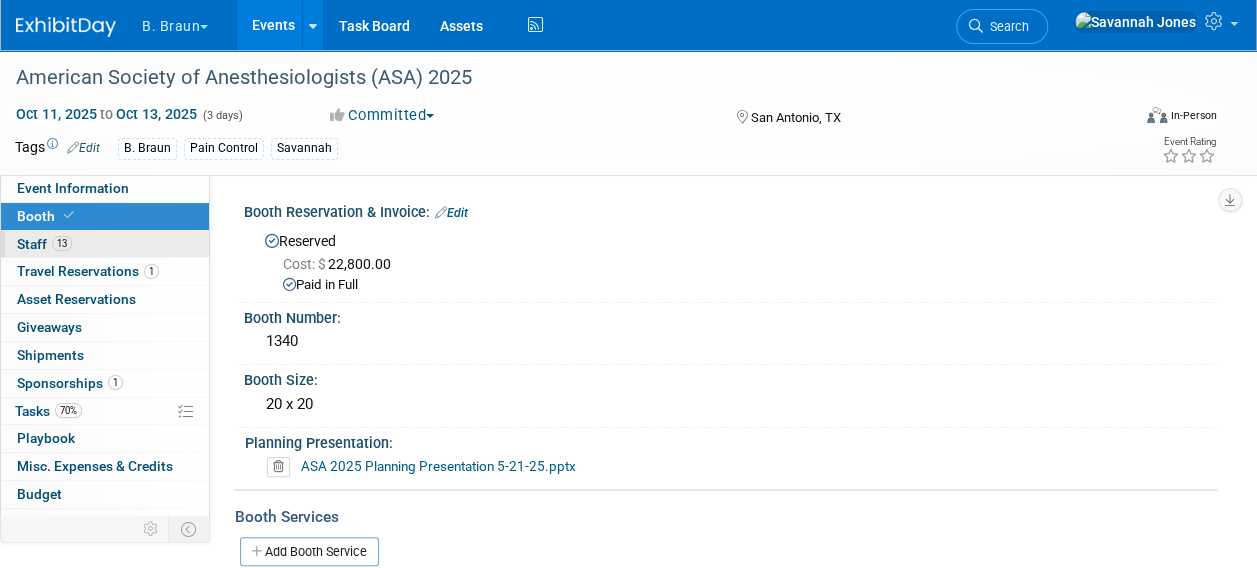 click on "13
Staff 13" at bounding box center [105, 244] 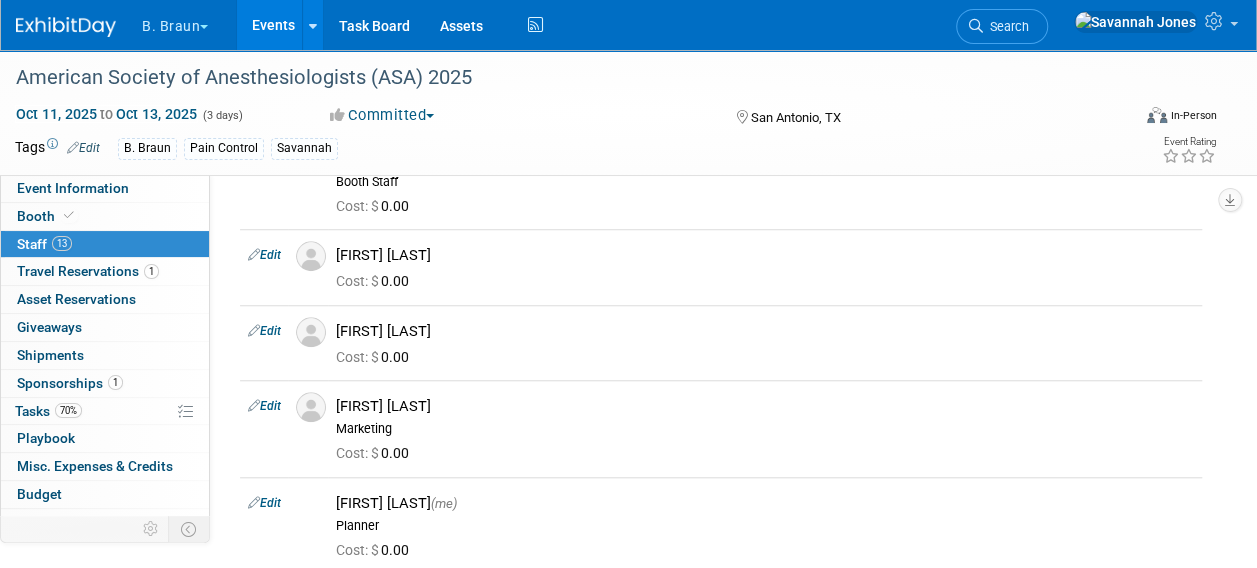 scroll, scrollTop: 700, scrollLeft: 0, axis: vertical 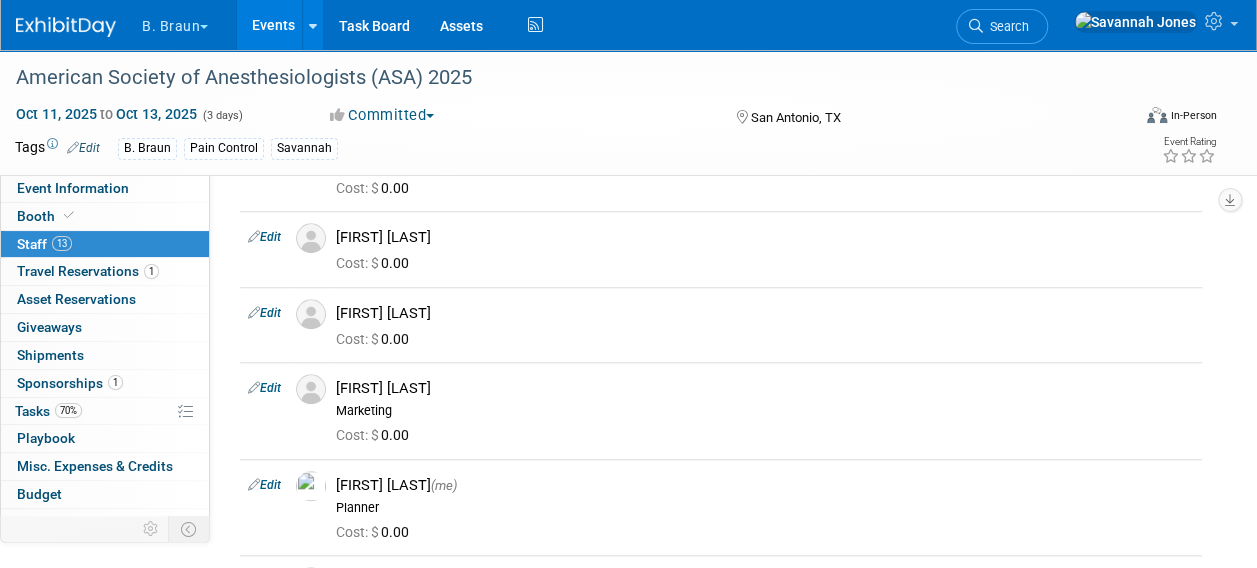 click on "Events" at bounding box center [273, 25] 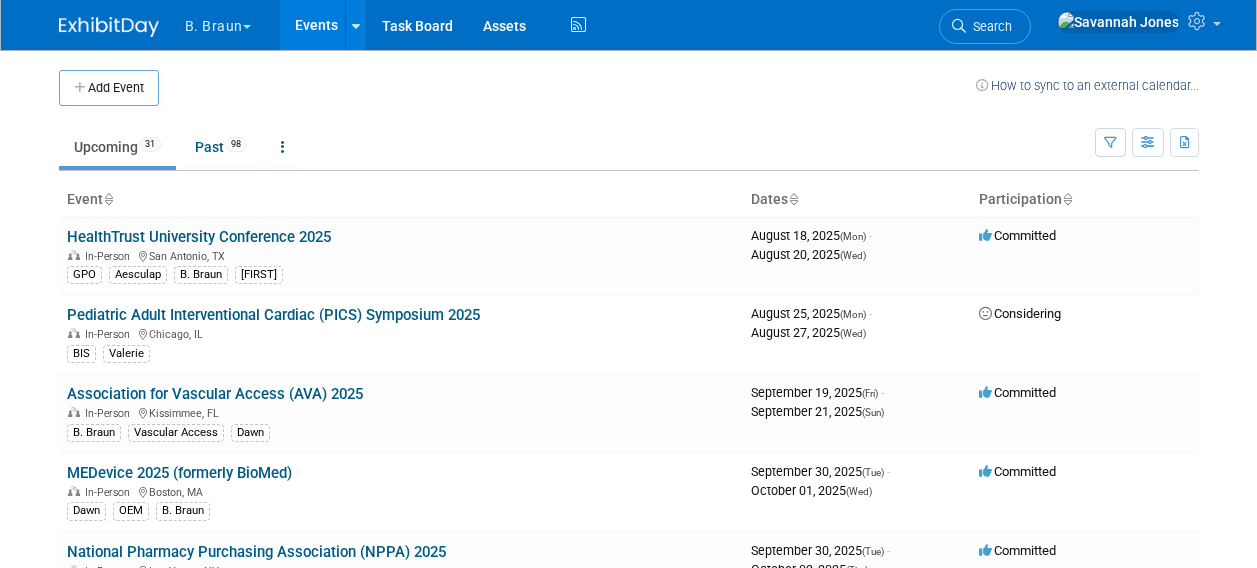scroll, scrollTop: 0, scrollLeft: 0, axis: both 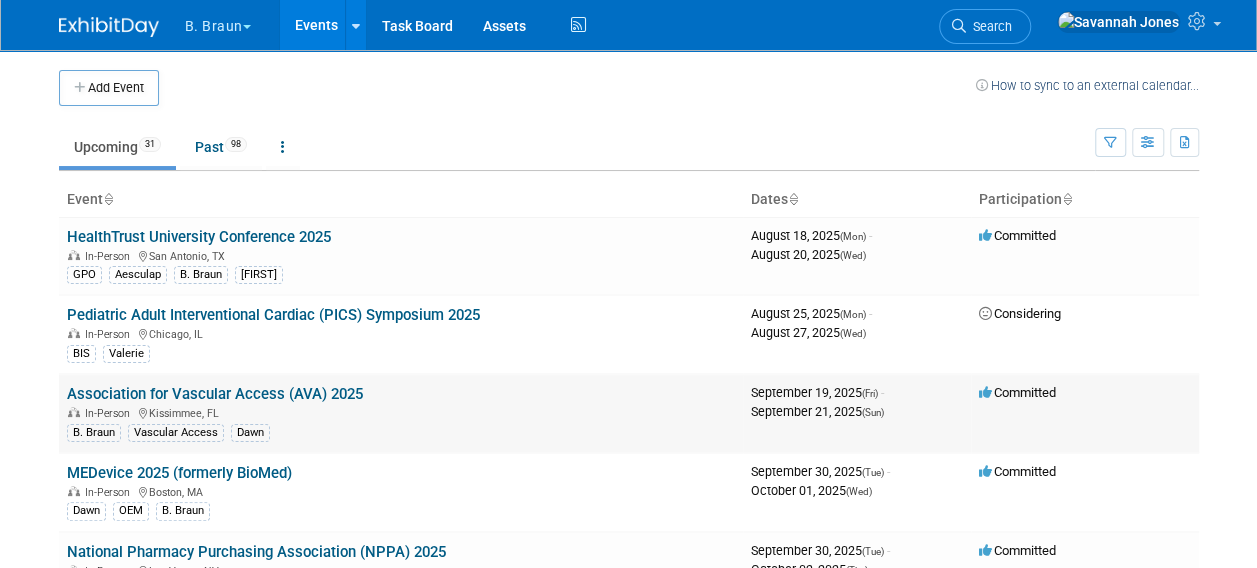 click on "Association for Vascular Access (AVA) 2025" at bounding box center [215, 394] 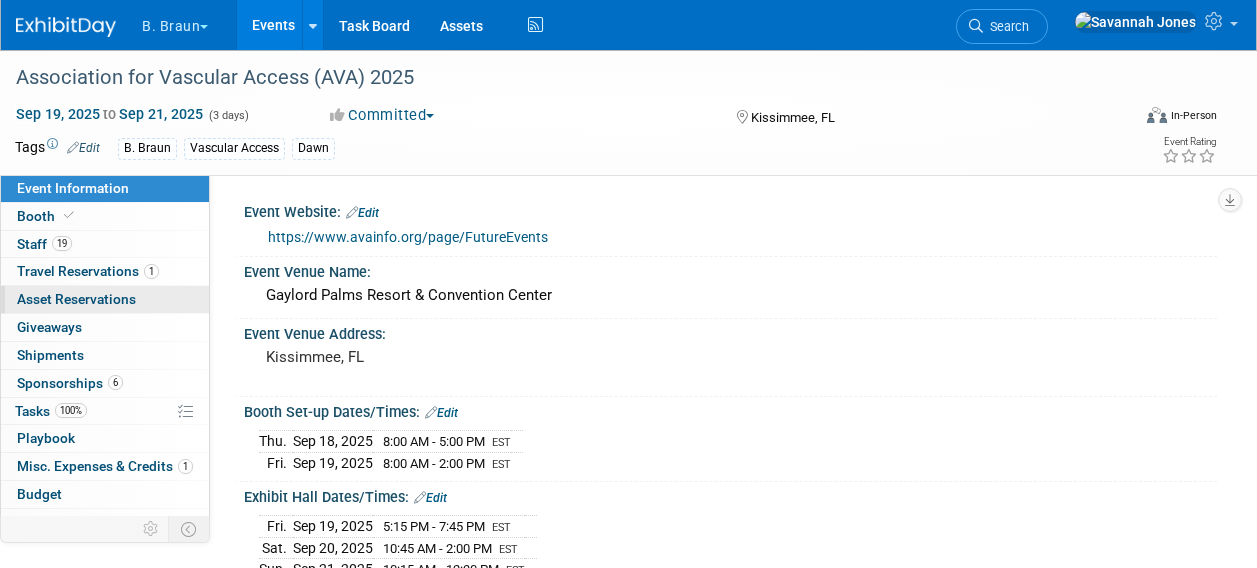 scroll, scrollTop: 0, scrollLeft: 0, axis: both 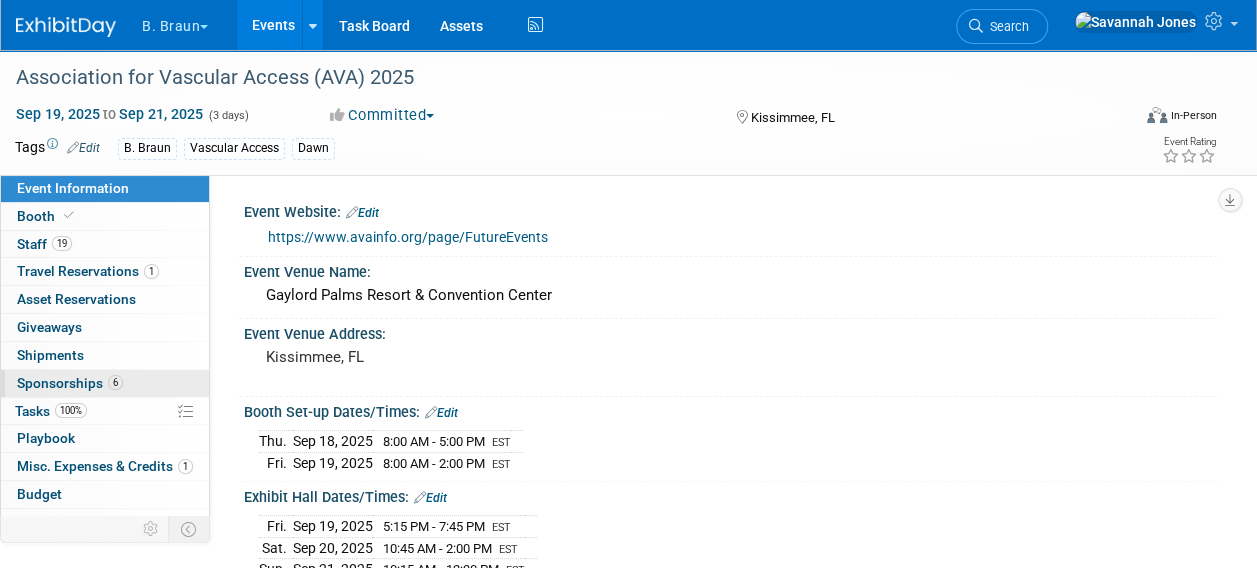 click on "6
Sponsorships 6" at bounding box center [105, 383] 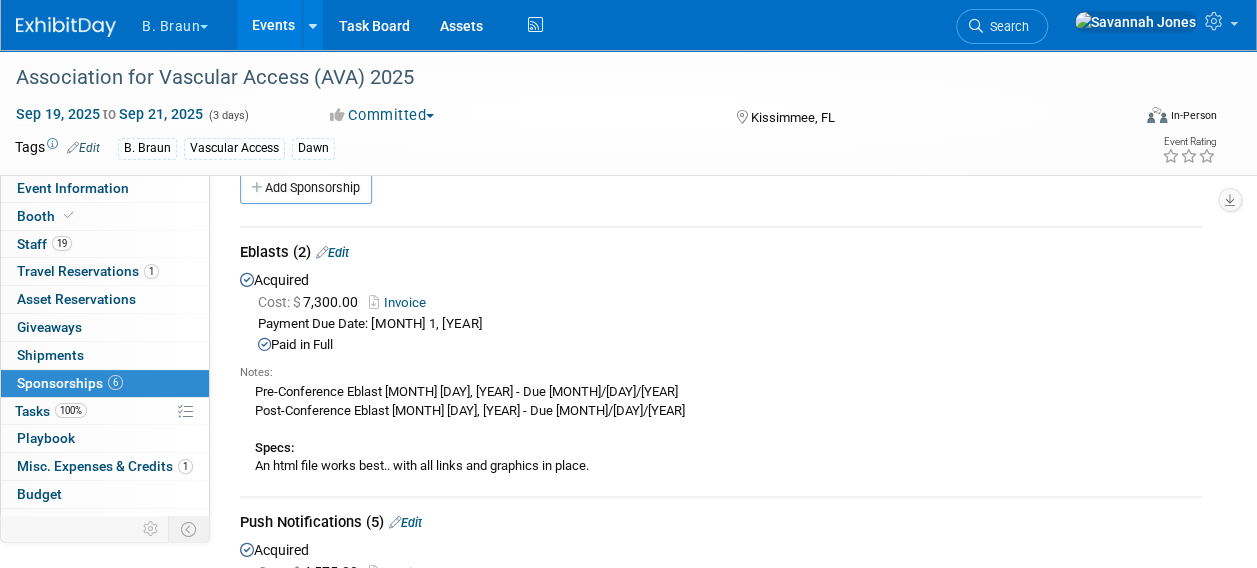 scroll, scrollTop: 0, scrollLeft: 0, axis: both 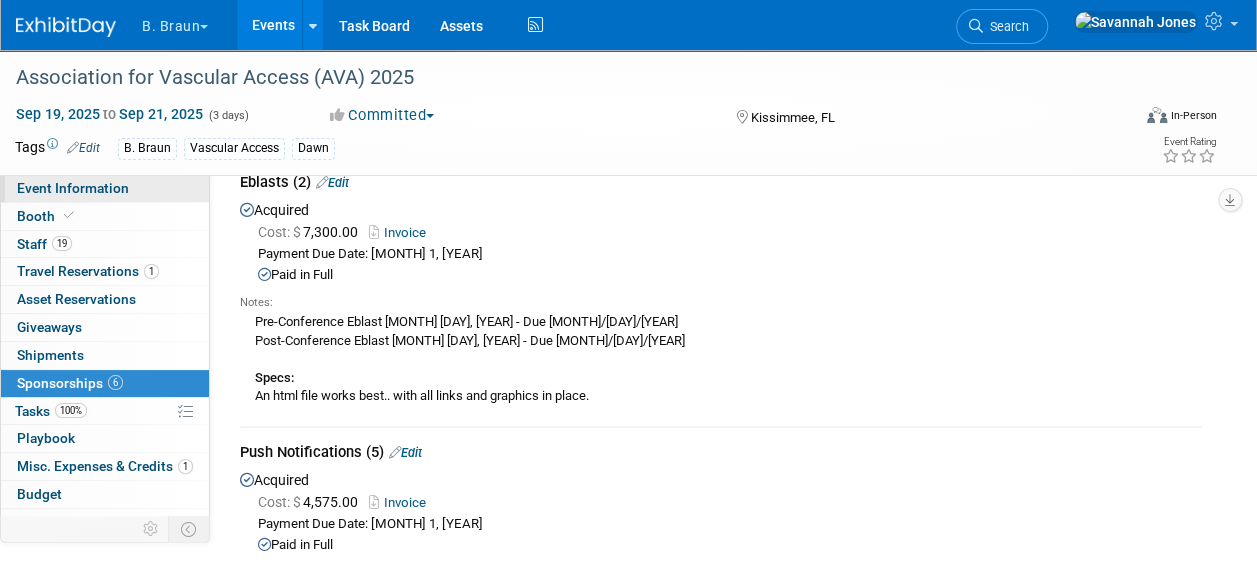 click on "Event Information" at bounding box center [105, 188] 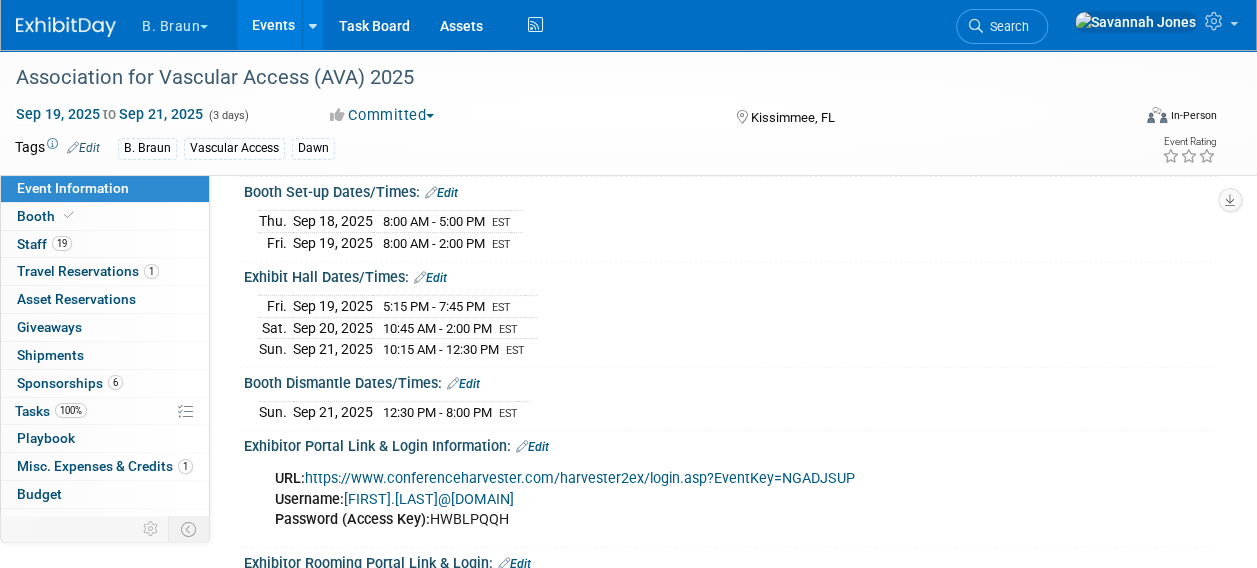 scroll, scrollTop: 200, scrollLeft: 0, axis: vertical 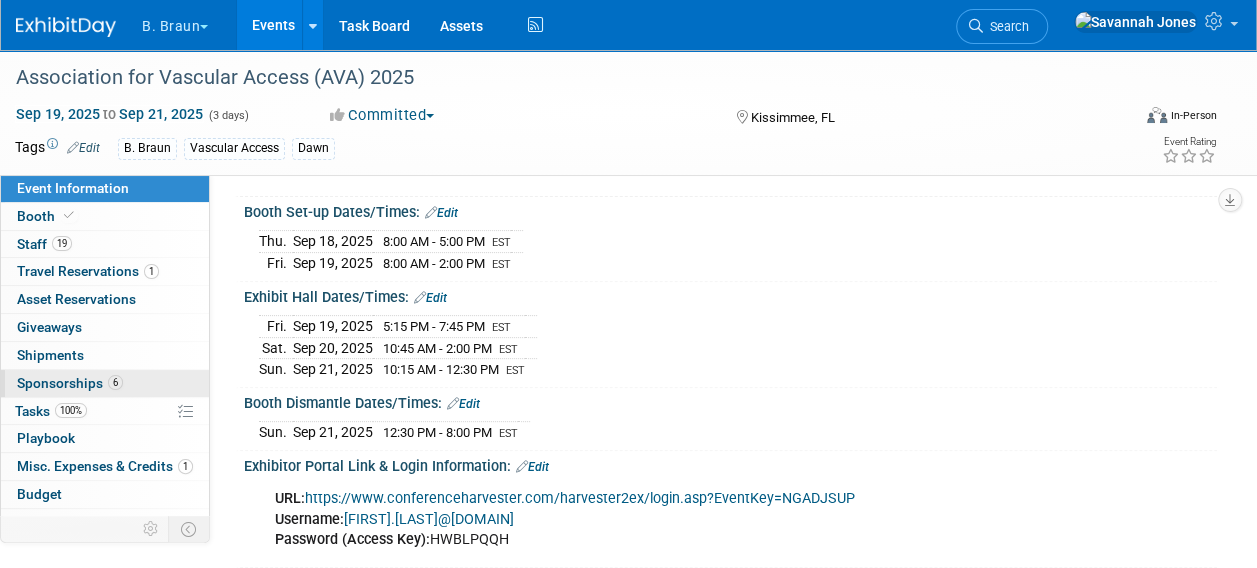 click on "6" at bounding box center [115, 382] 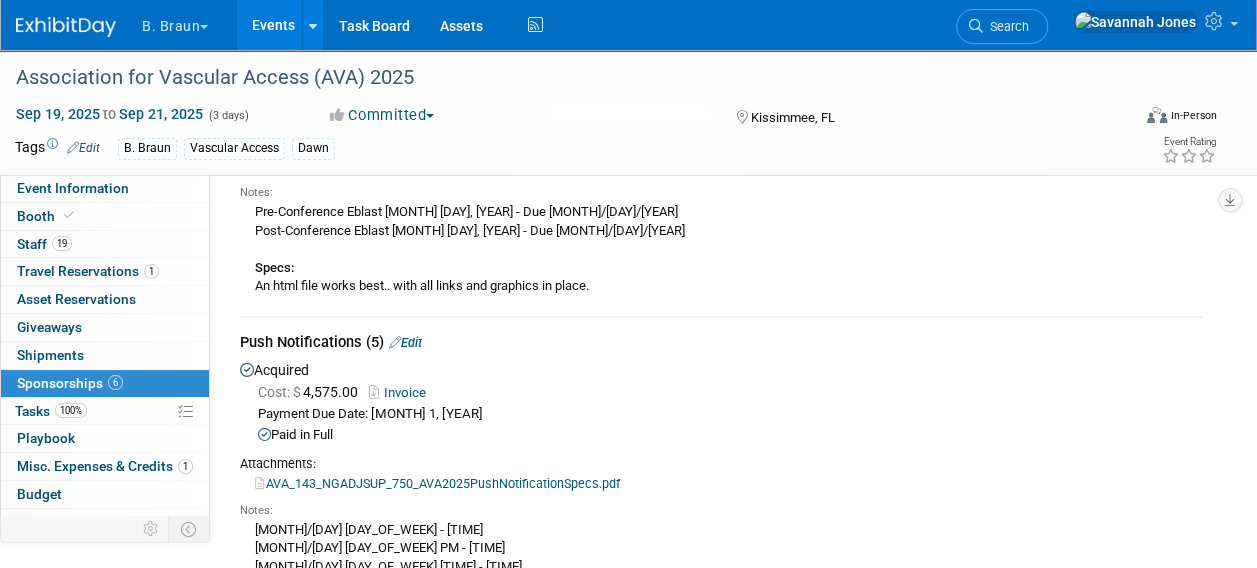 scroll, scrollTop: 0, scrollLeft: 0, axis: both 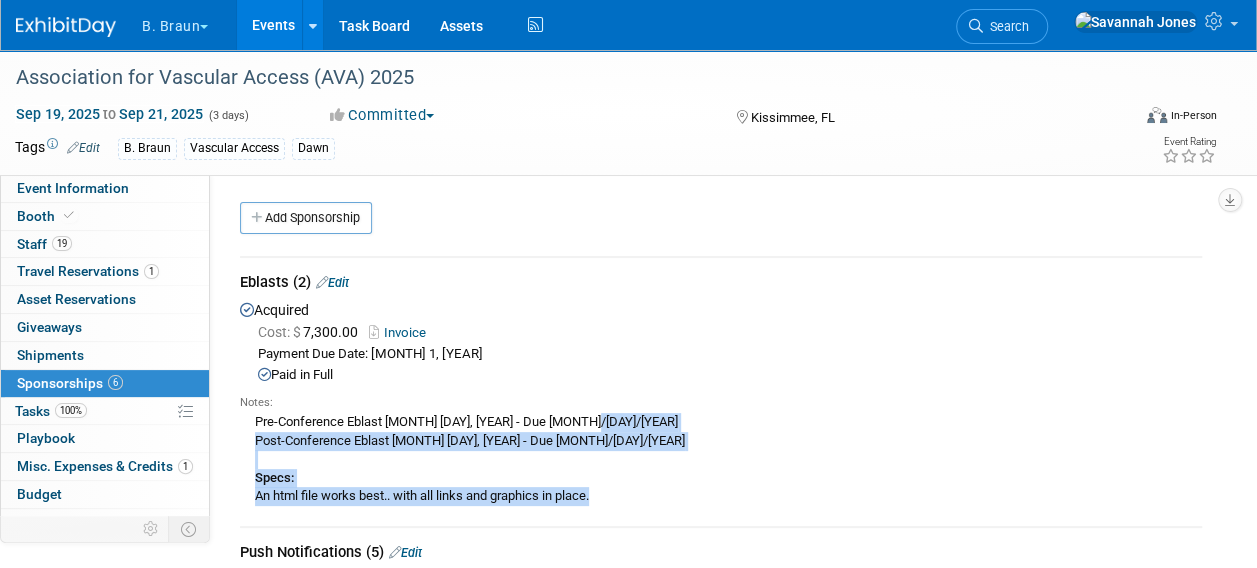 drag, startPoint x: 606, startPoint y: 498, endPoint x: 257, endPoint y: 412, distance: 359.43985 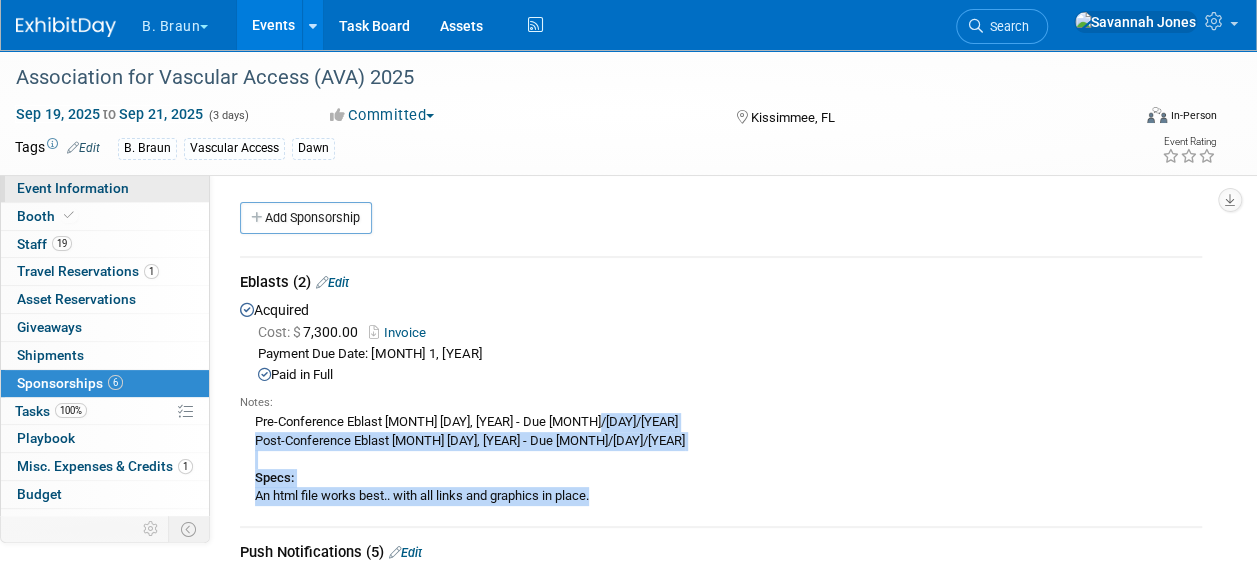 click on "Event Information" at bounding box center [105, 188] 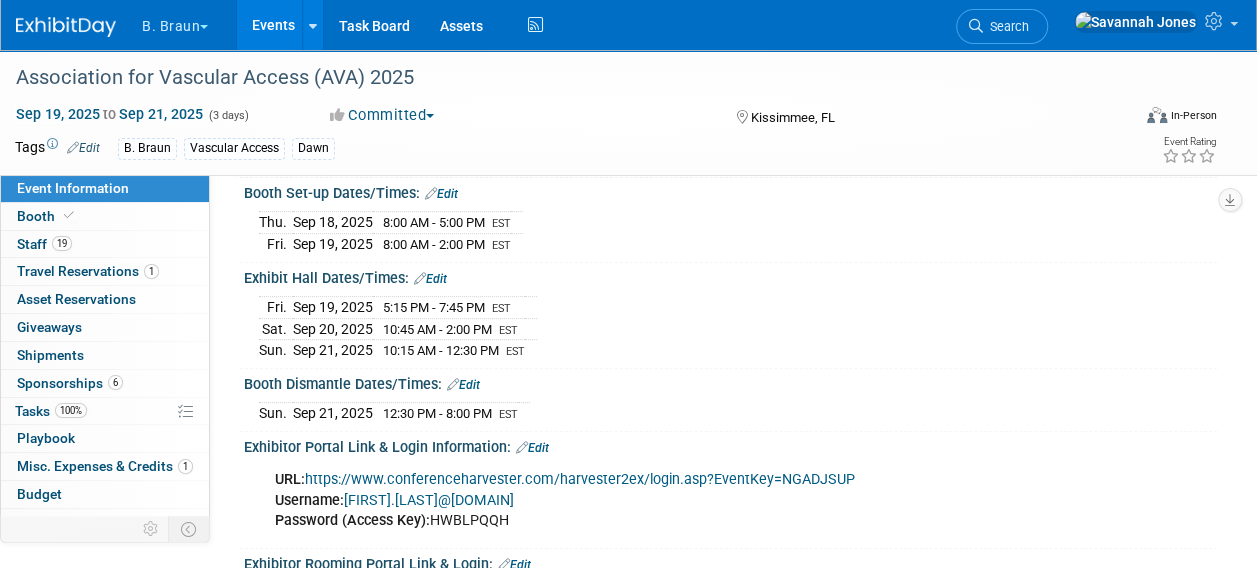 scroll, scrollTop: 400, scrollLeft: 0, axis: vertical 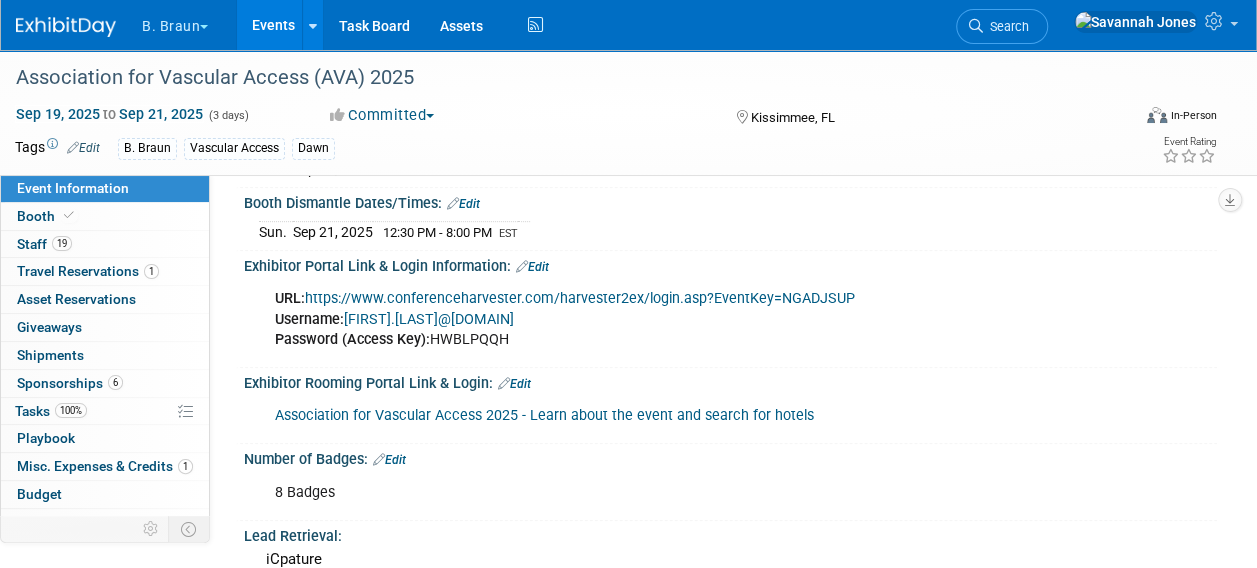 click on "https://www.conferenceharvester.com/harvester2ex/login.asp?EventKey=NGADJSUP" at bounding box center [580, 298] 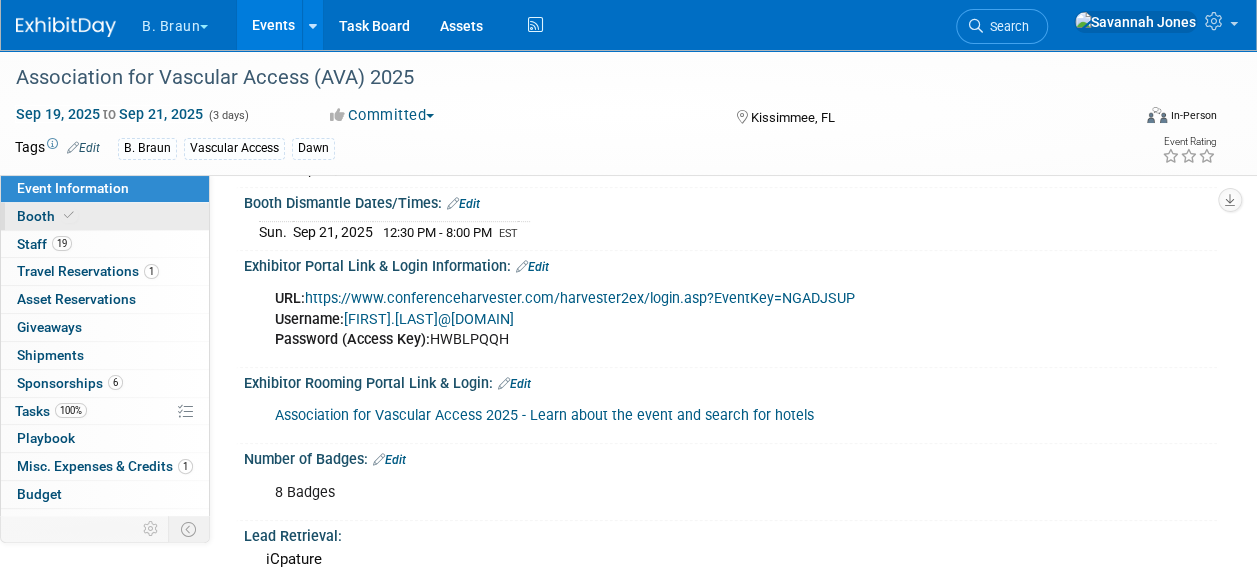 click on "Booth" at bounding box center (105, 216) 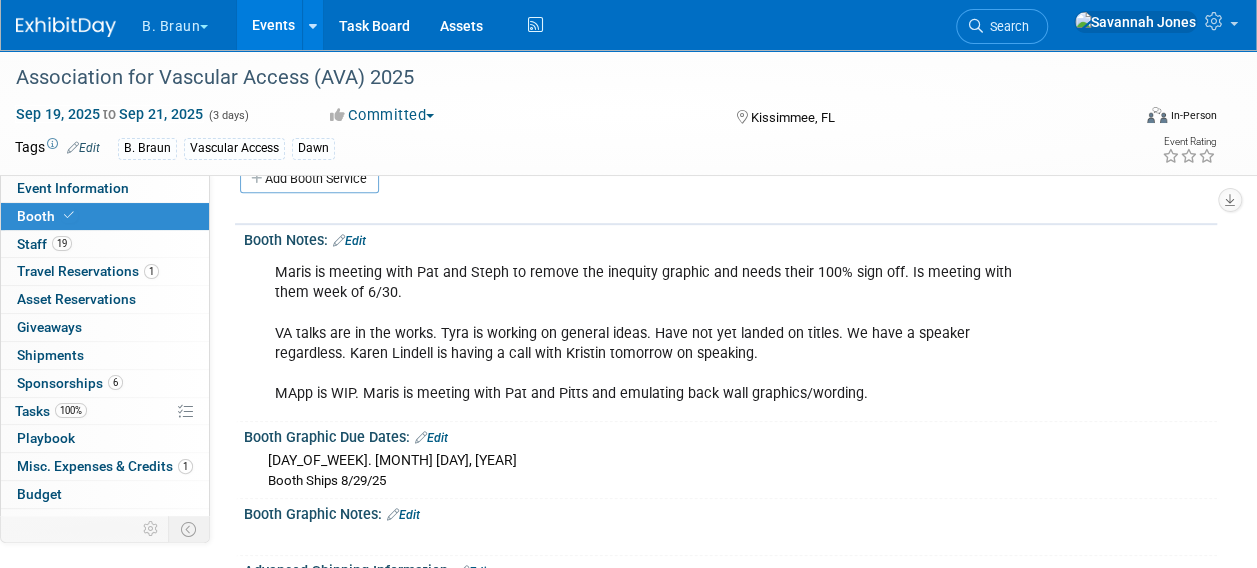 scroll, scrollTop: 400, scrollLeft: 0, axis: vertical 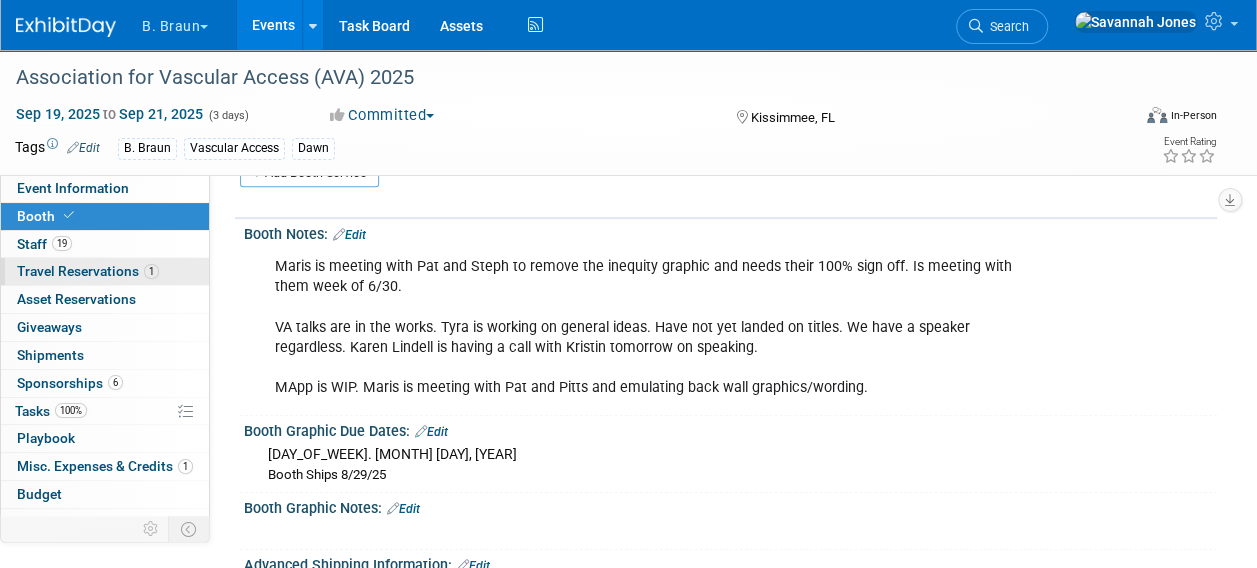 click on "1
Travel Reservations 1" at bounding box center (105, 271) 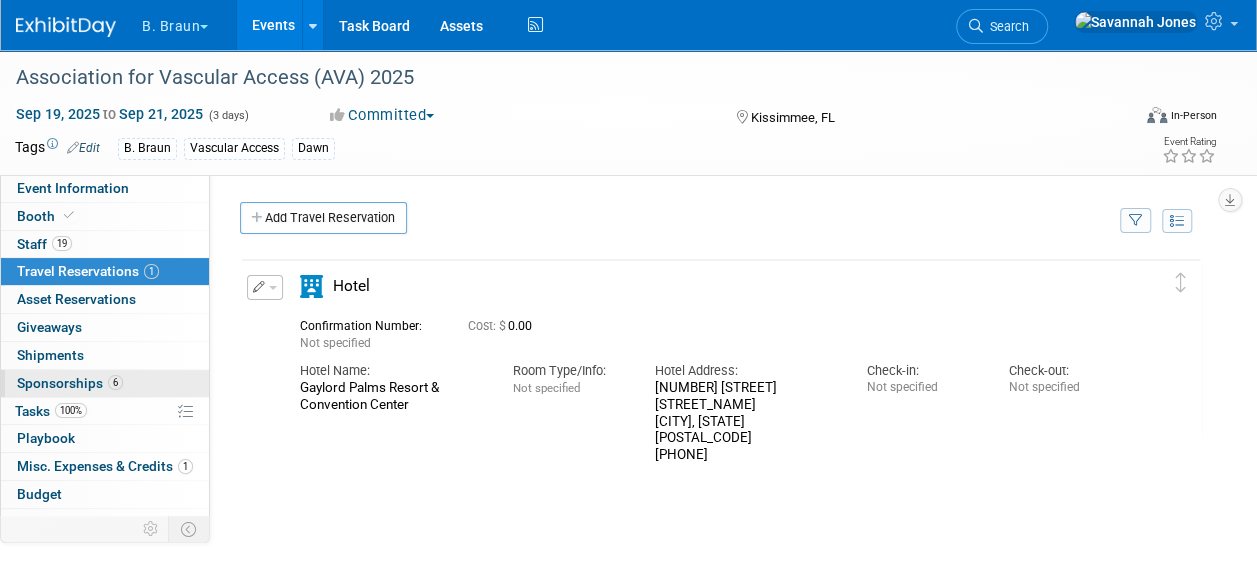 click on "6
Sponsorships 6" at bounding box center [105, 383] 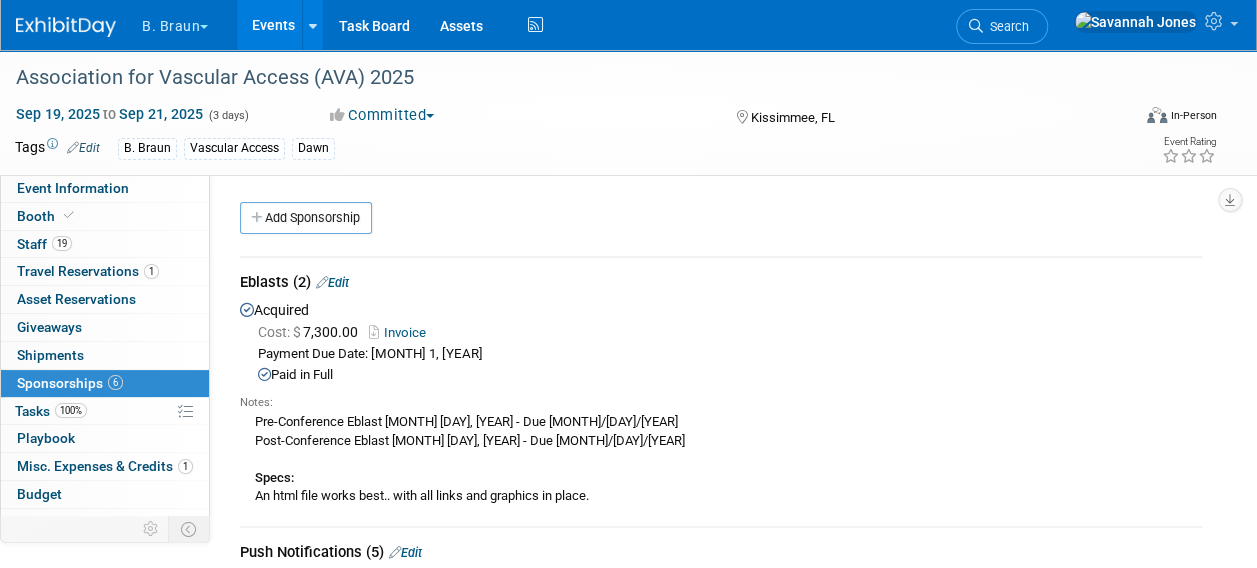 scroll, scrollTop: 100, scrollLeft: 0, axis: vertical 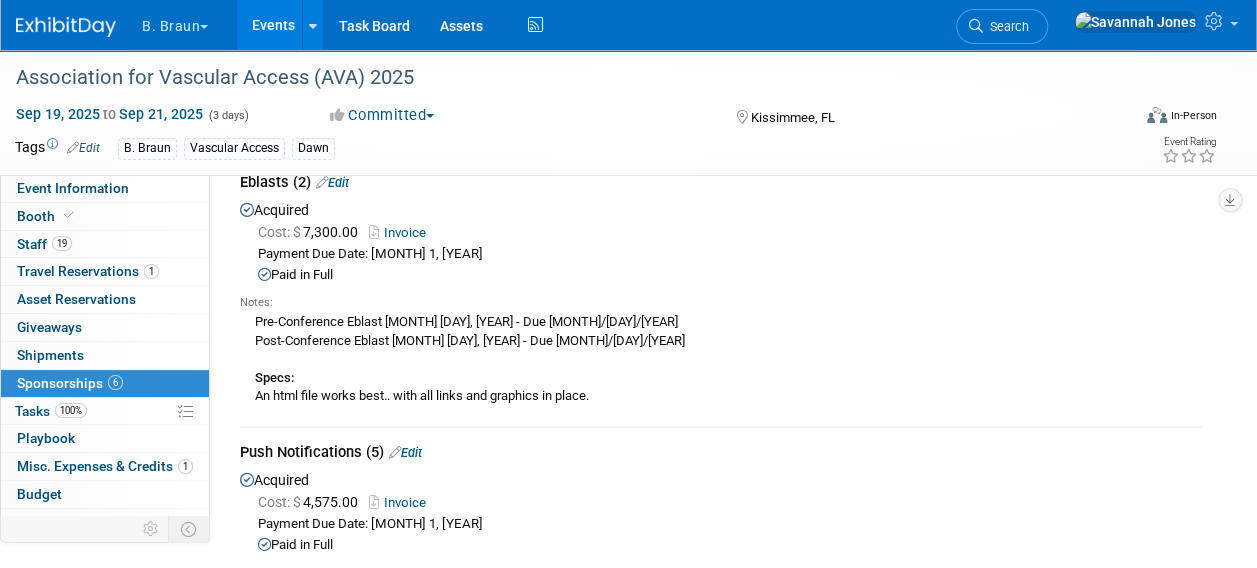click on "Edit" at bounding box center (332, 182) 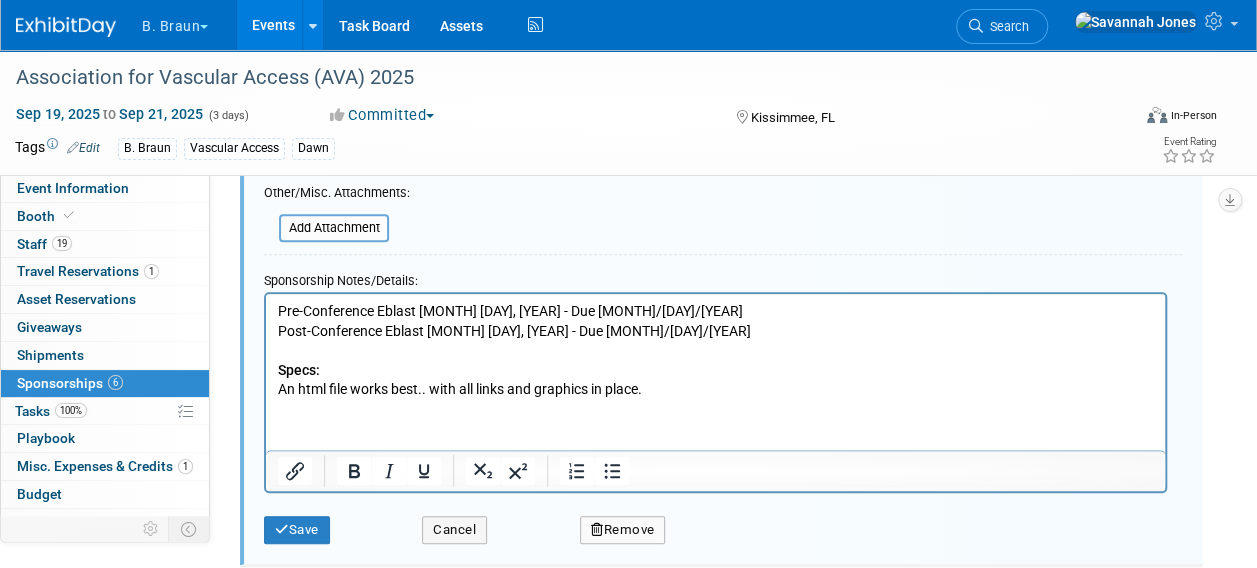 scroll, scrollTop: 629, scrollLeft: 0, axis: vertical 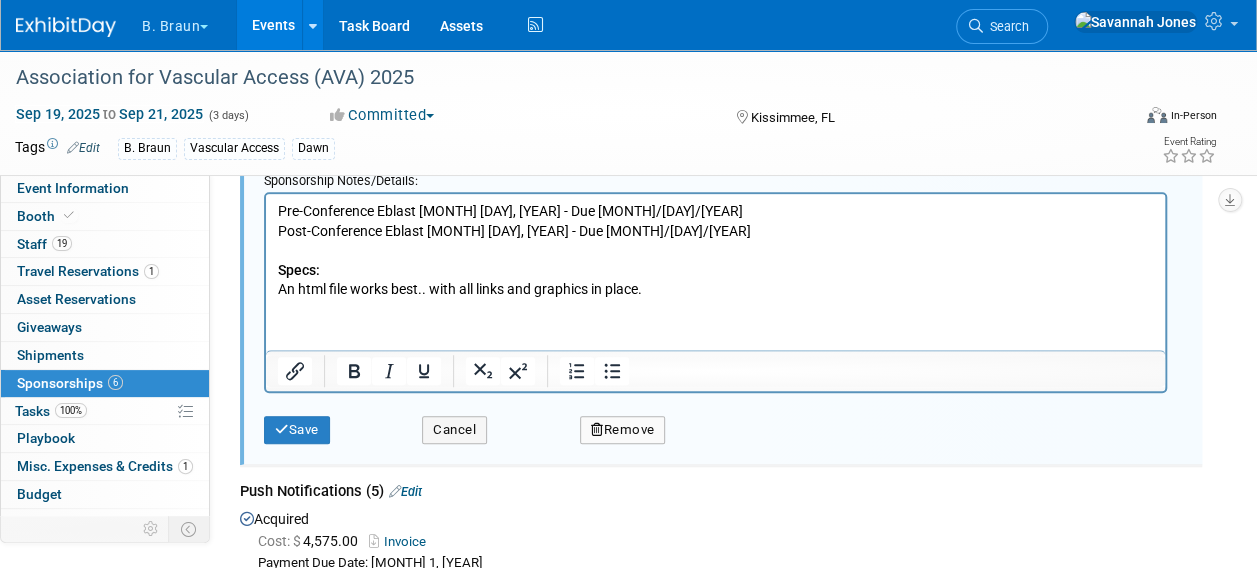 click on "Pre-Conference Eblast Septmenber 17, 2025 - Due 9/3/2025 Post-Conference Eblast September 22, 2025 - Due 9/8/2025 Specs: An html file works best.. with all links and graphics in place." at bounding box center [716, 250] 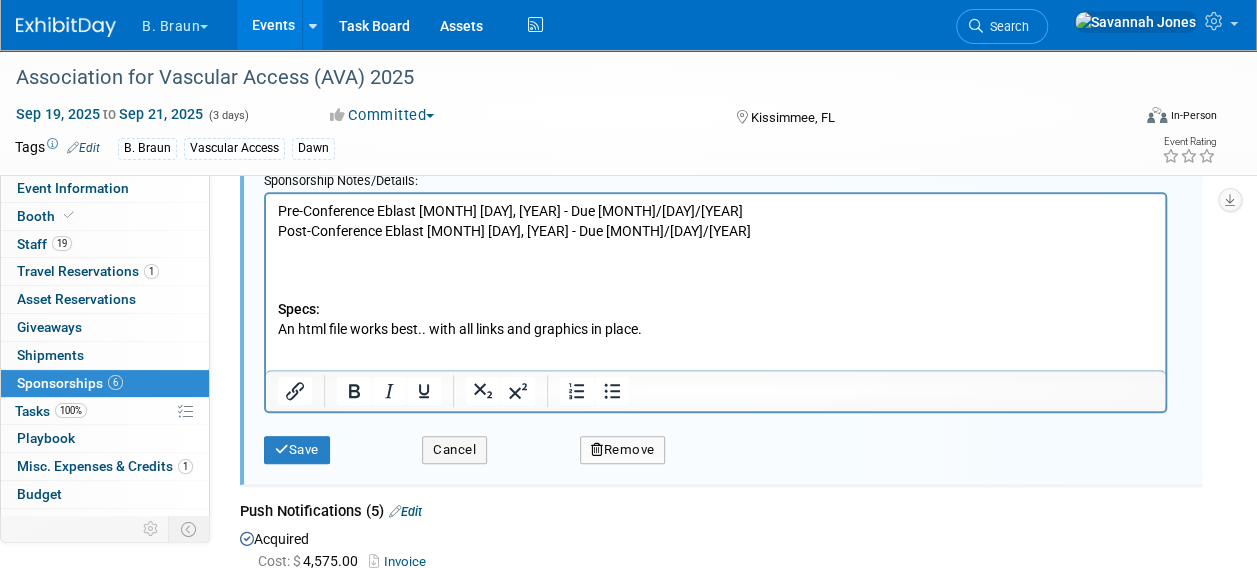 type 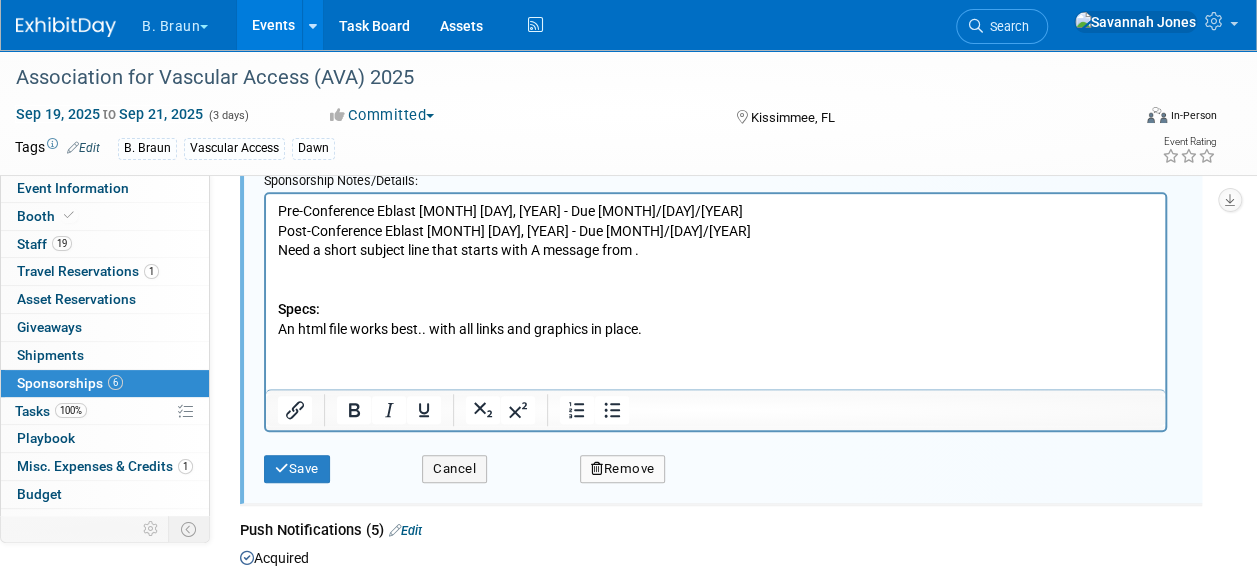 click on "Specs: An html file works best.. with all links and graphics in place." at bounding box center (716, 299) 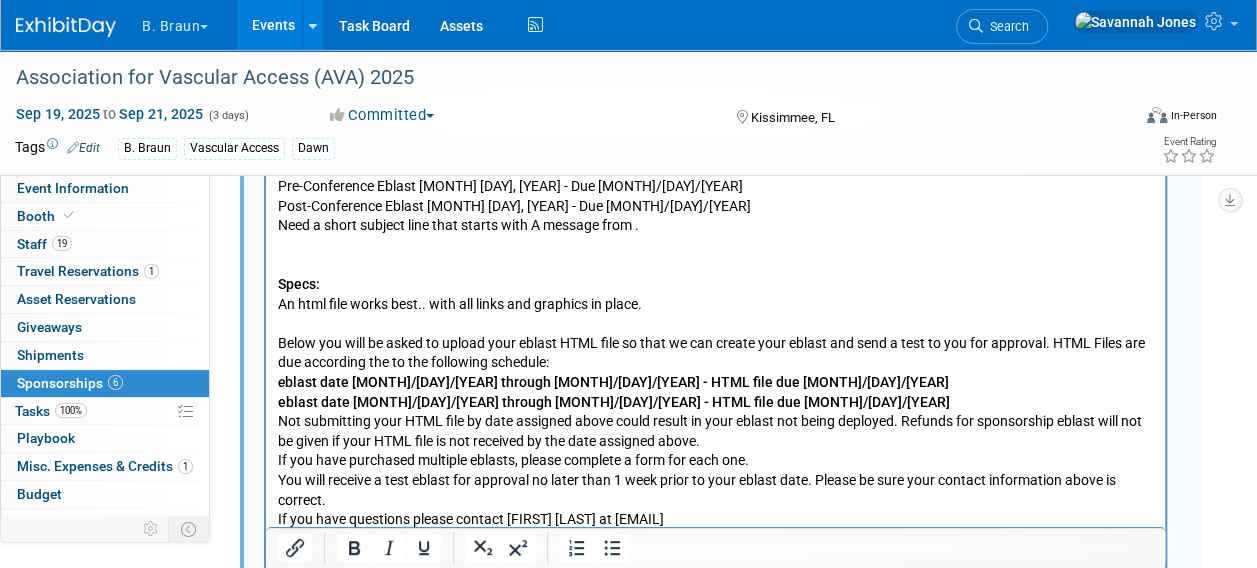 scroll, scrollTop: 754, scrollLeft: 0, axis: vertical 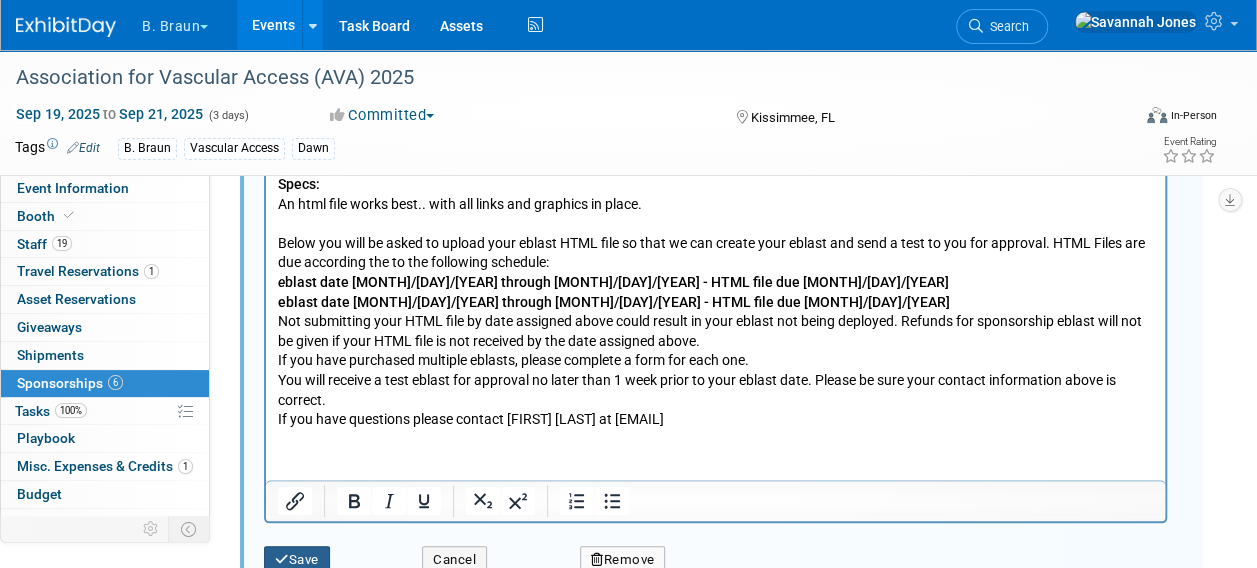 click on "Save" at bounding box center [297, 560] 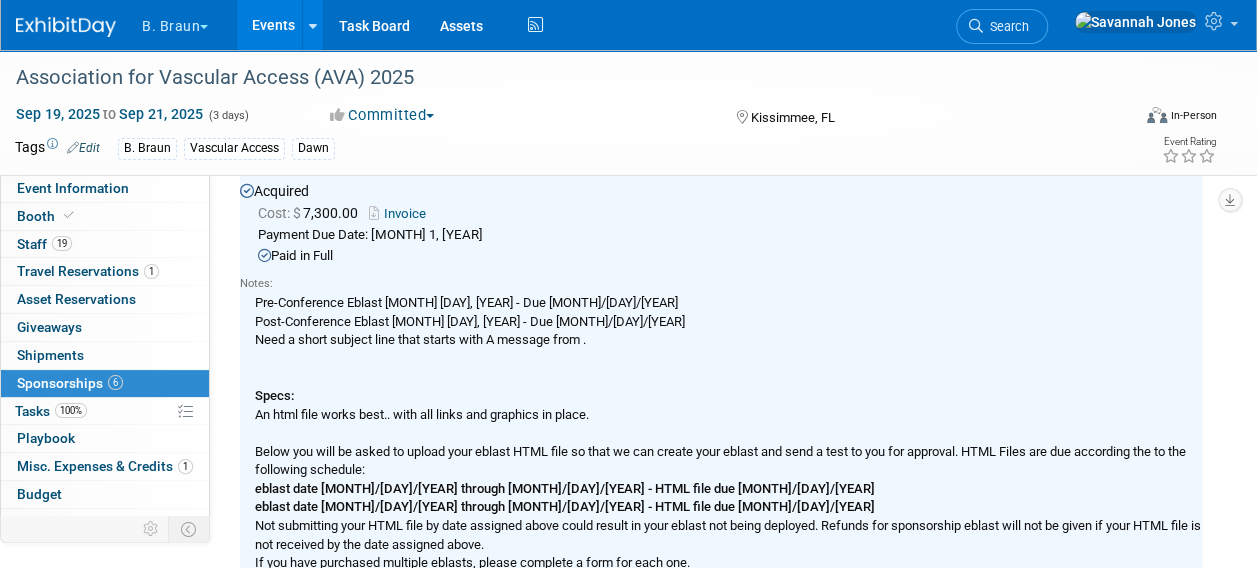 scroll, scrollTop: 229, scrollLeft: 0, axis: vertical 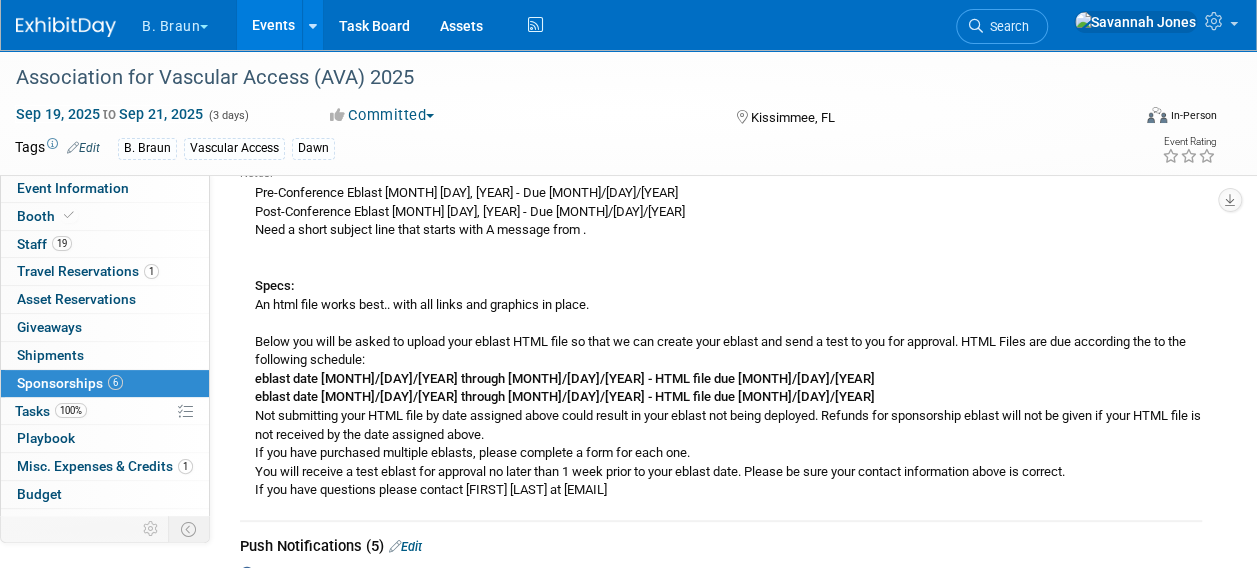 drag, startPoint x: 730, startPoint y: 495, endPoint x: 246, endPoint y: 219, distance: 557.16425 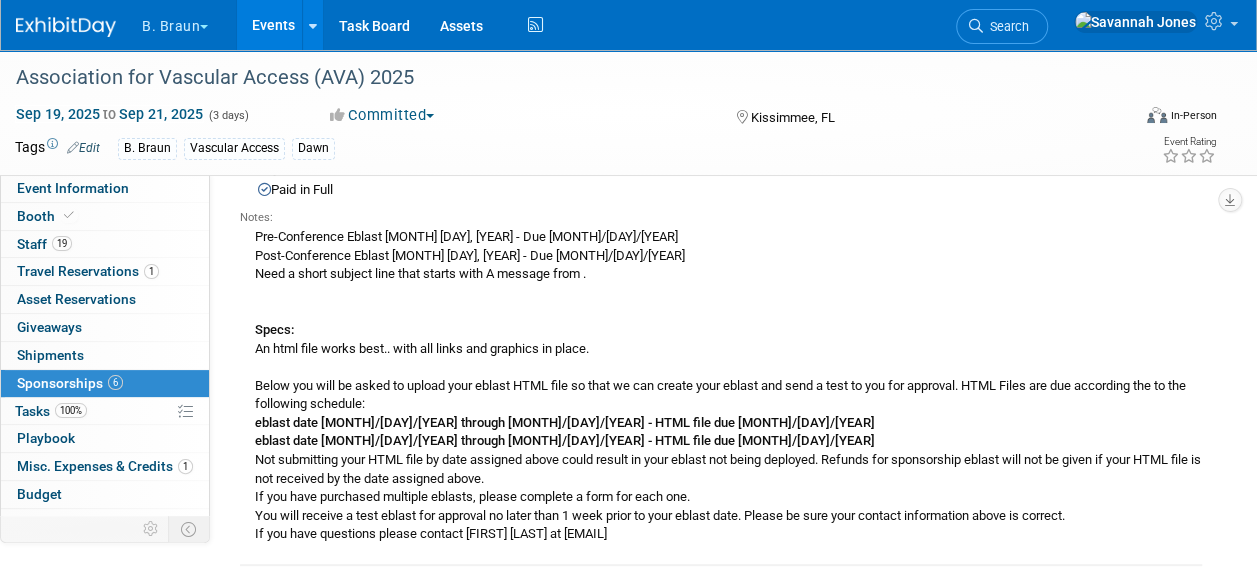 scroll, scrollTop: 229, scrollLeft: 0, axis: vertical 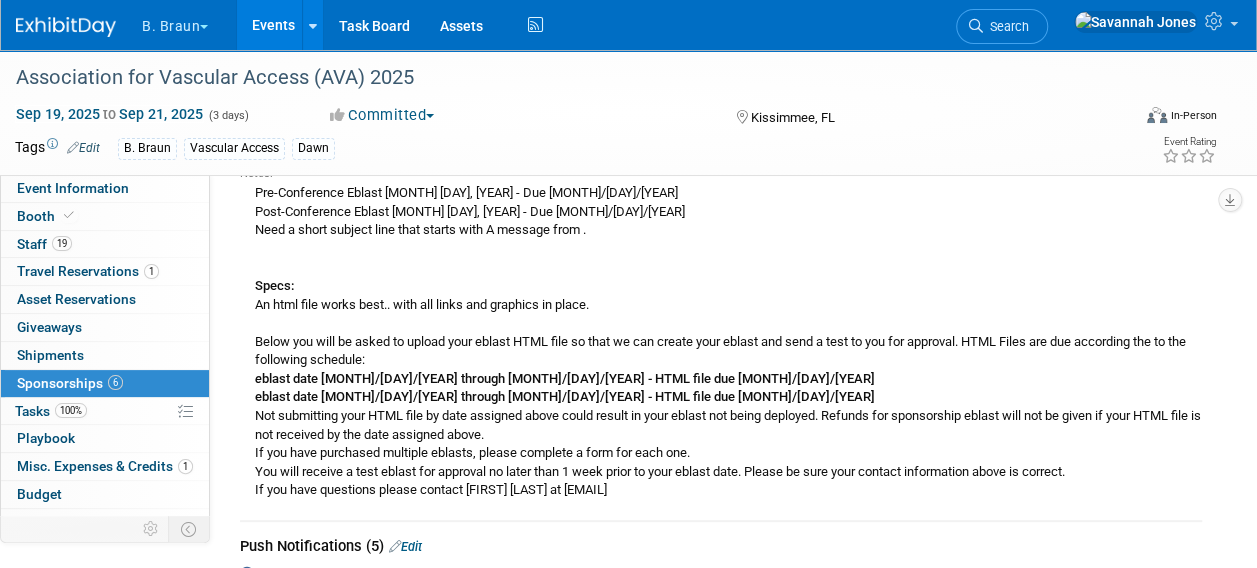 drag, startPoint x: 255, startPoint y: 337, endPoint x: 781, endPoint y: 493, distance: 548.6456 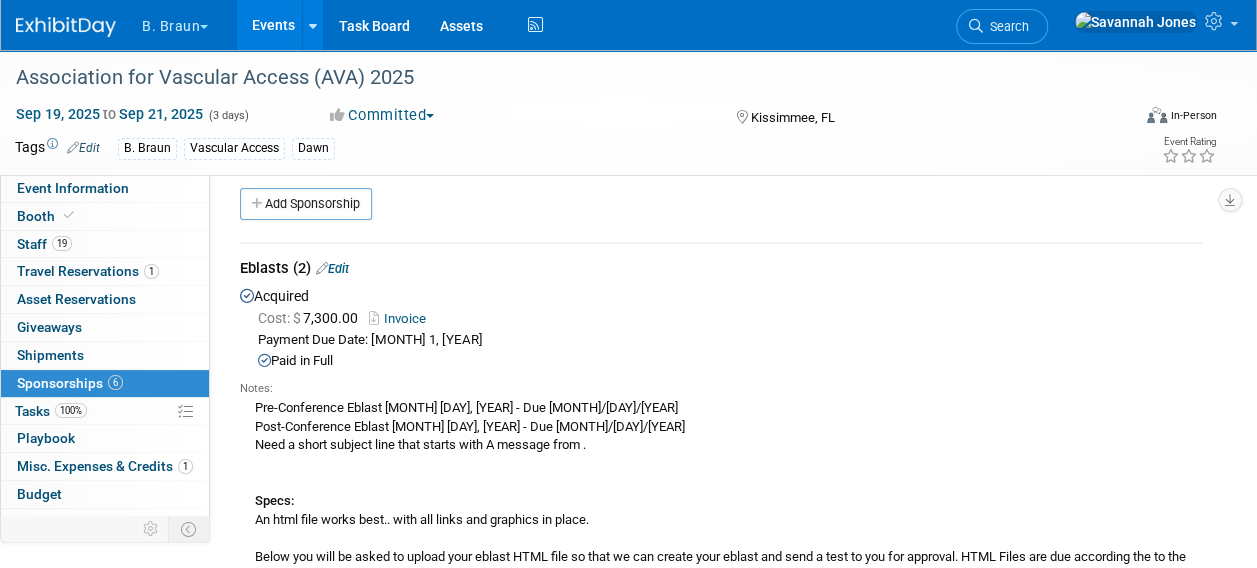 scroll, scrollTop: 0, scrollLeft: 0, axis: both 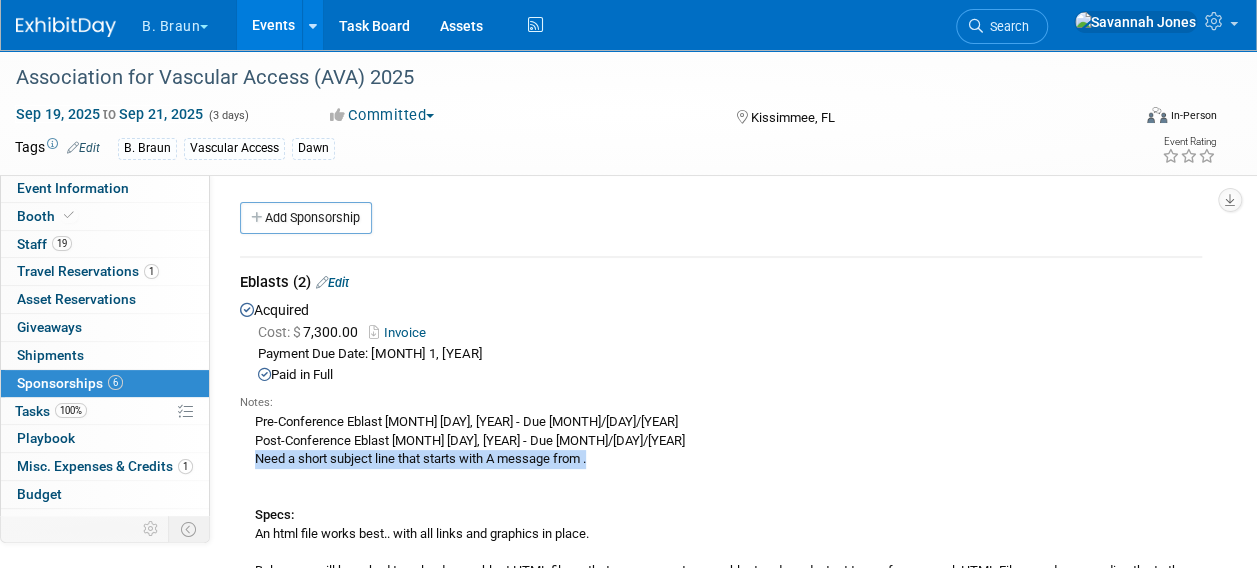 drag, startPoint x: 594, startPoint y: 460, endPoint x: 248, endPoint y: 459, distance: 346.00143 